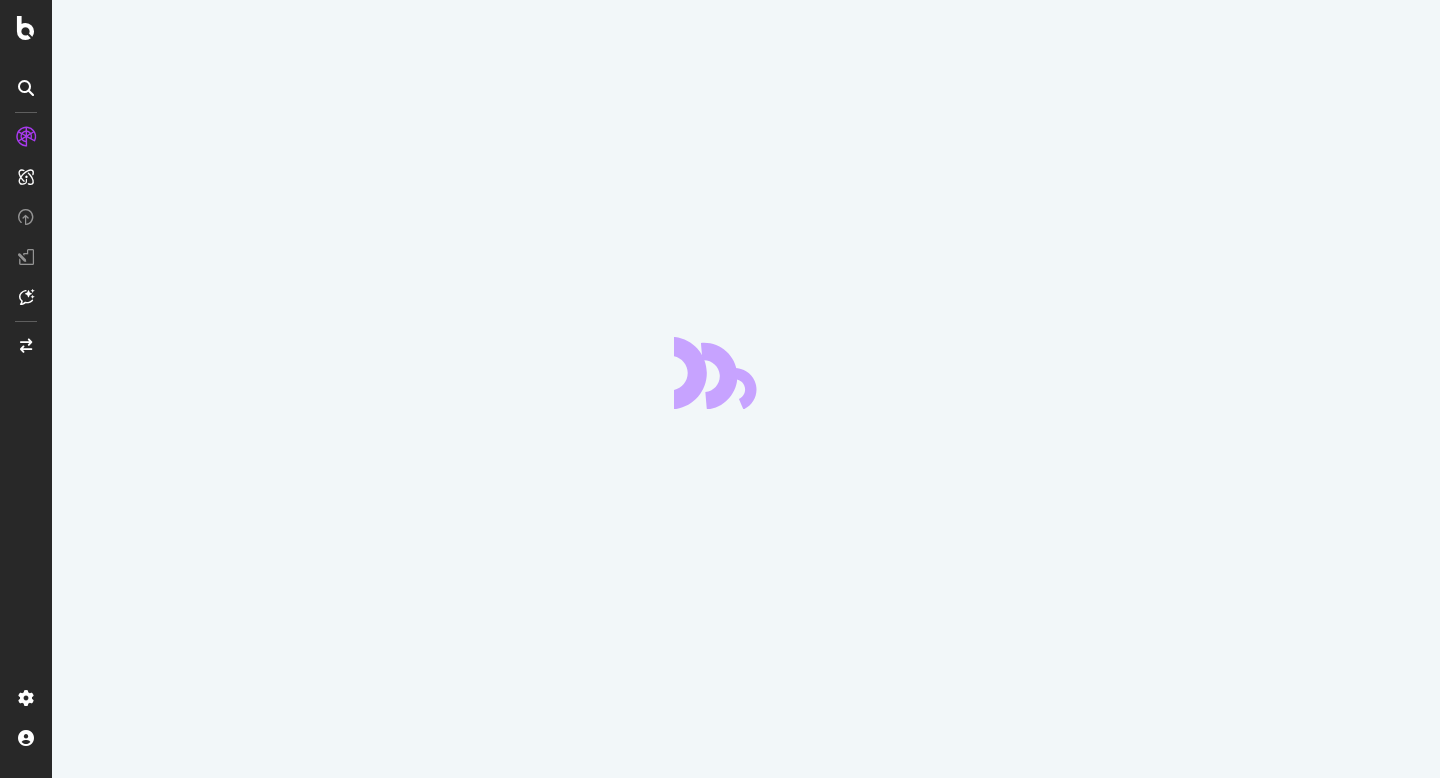 scroll, scrollTop: 0, scrollLeft: 0, axis: both 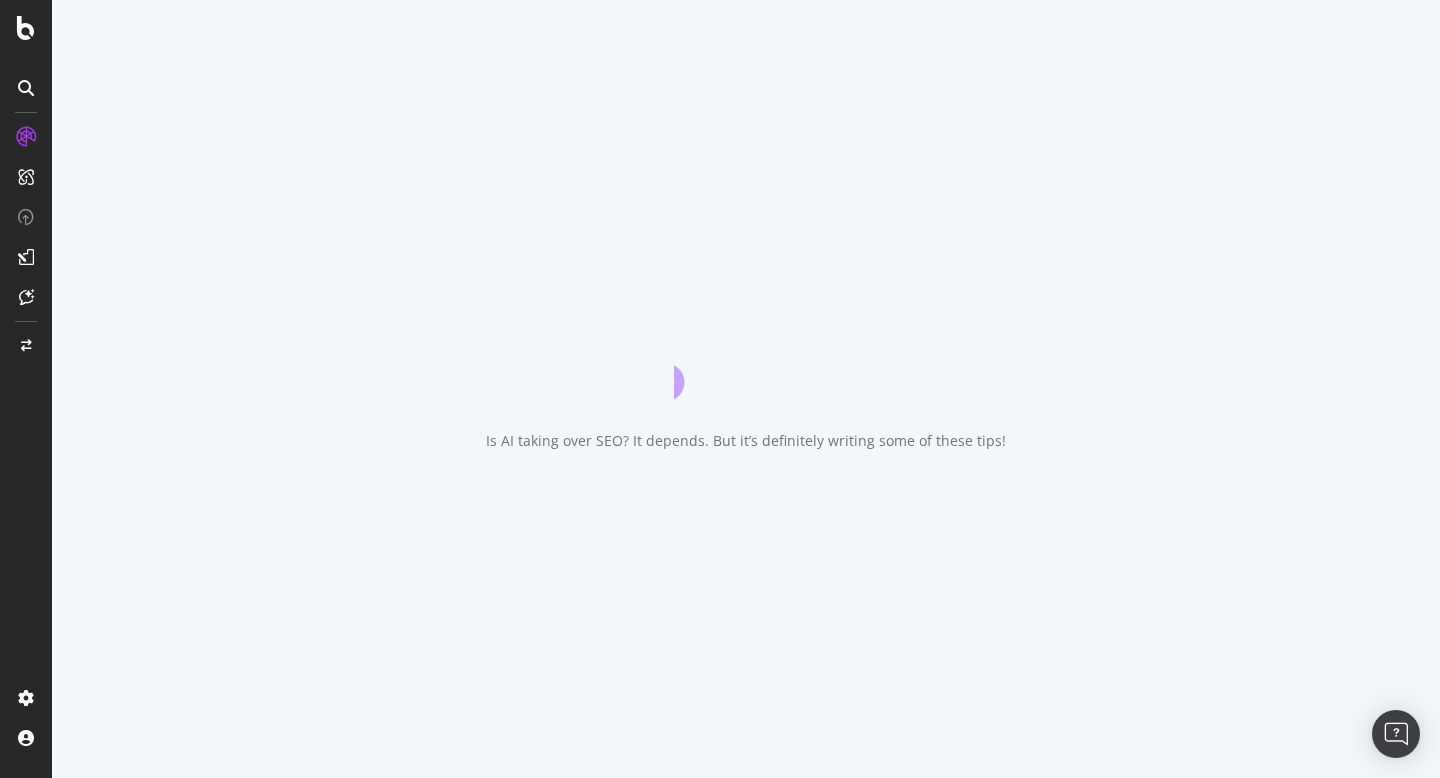 click at bounding box center [4, 786] 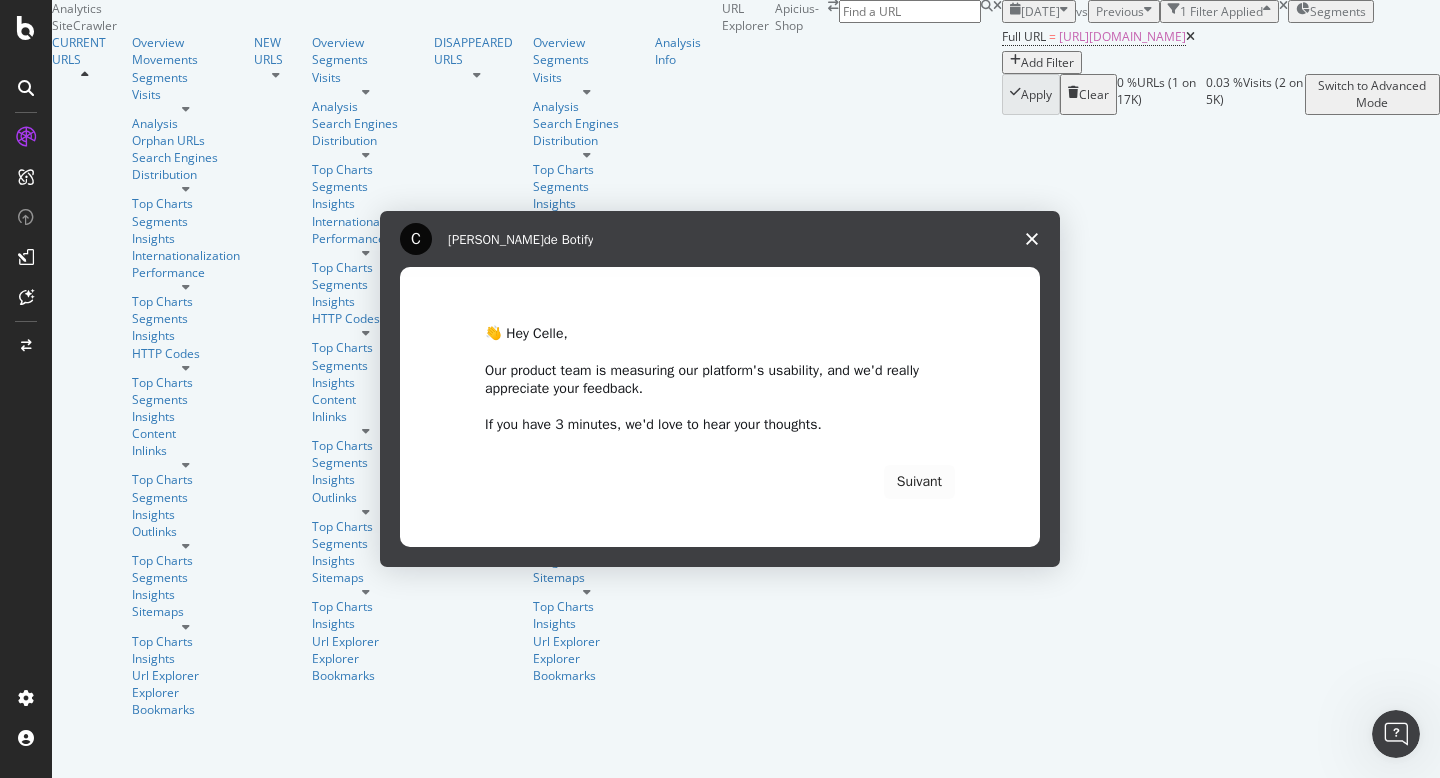 scroll, scrollTop: 0, scrollLeft: 0, axis: both 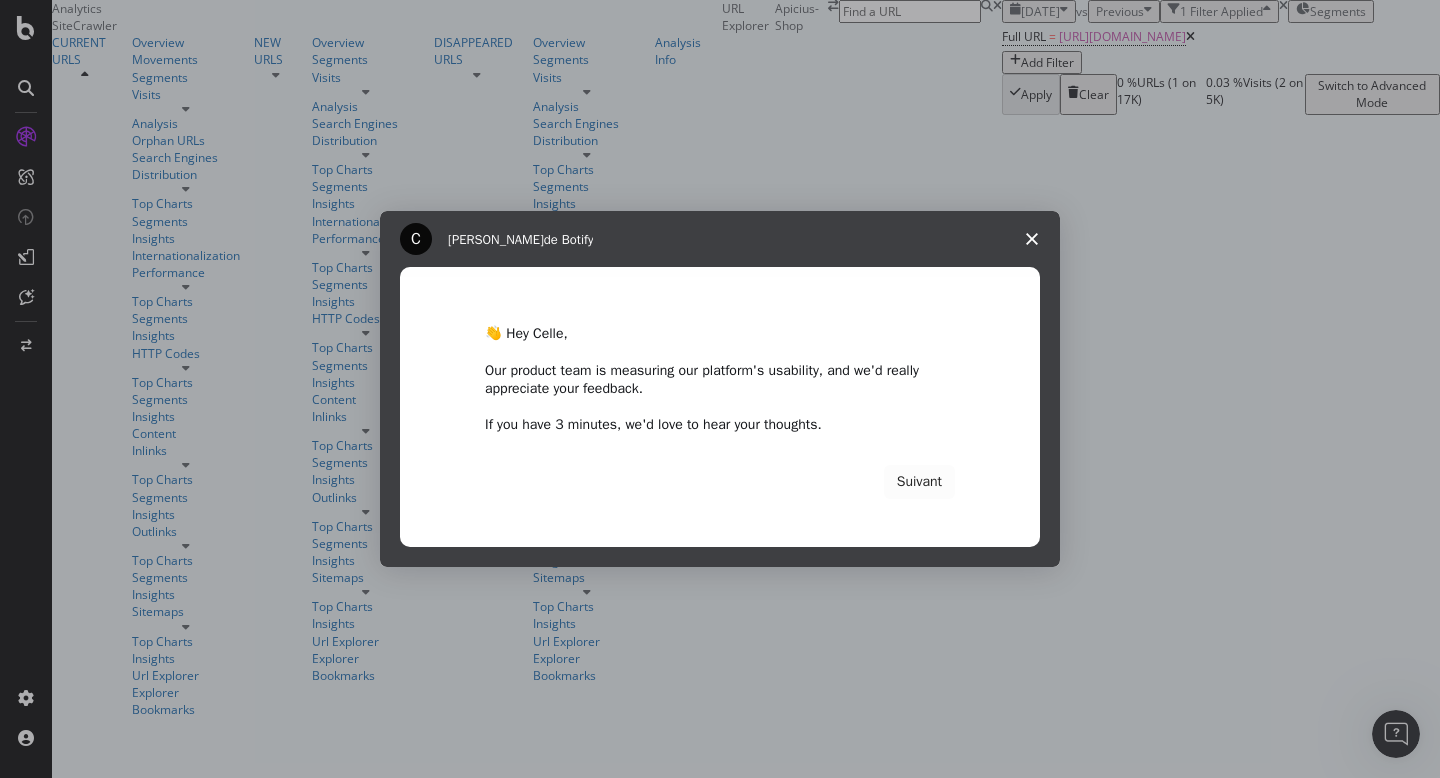click at bounding box center [1032, 239] 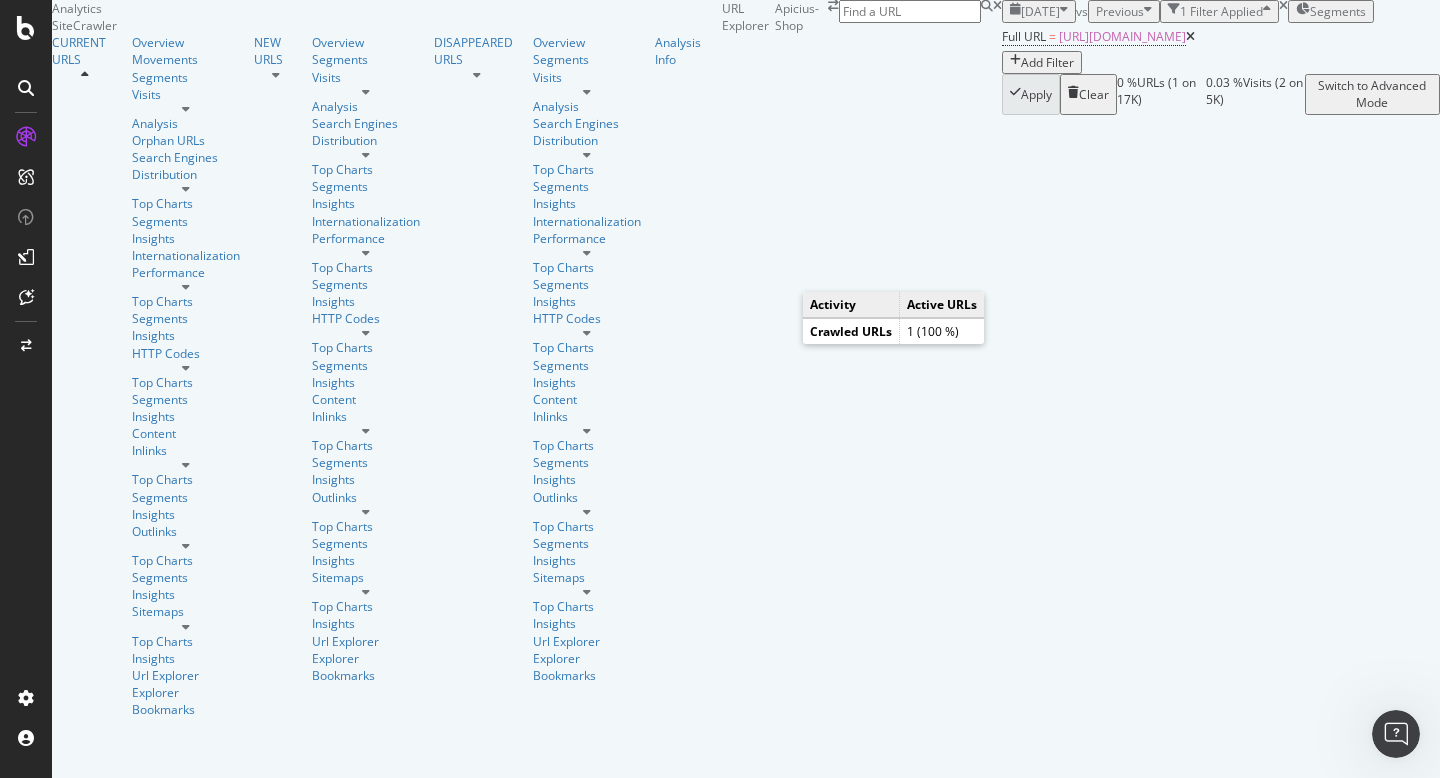 scroll, scrollTop: 95, scrollLeft: 0, axis: vertical 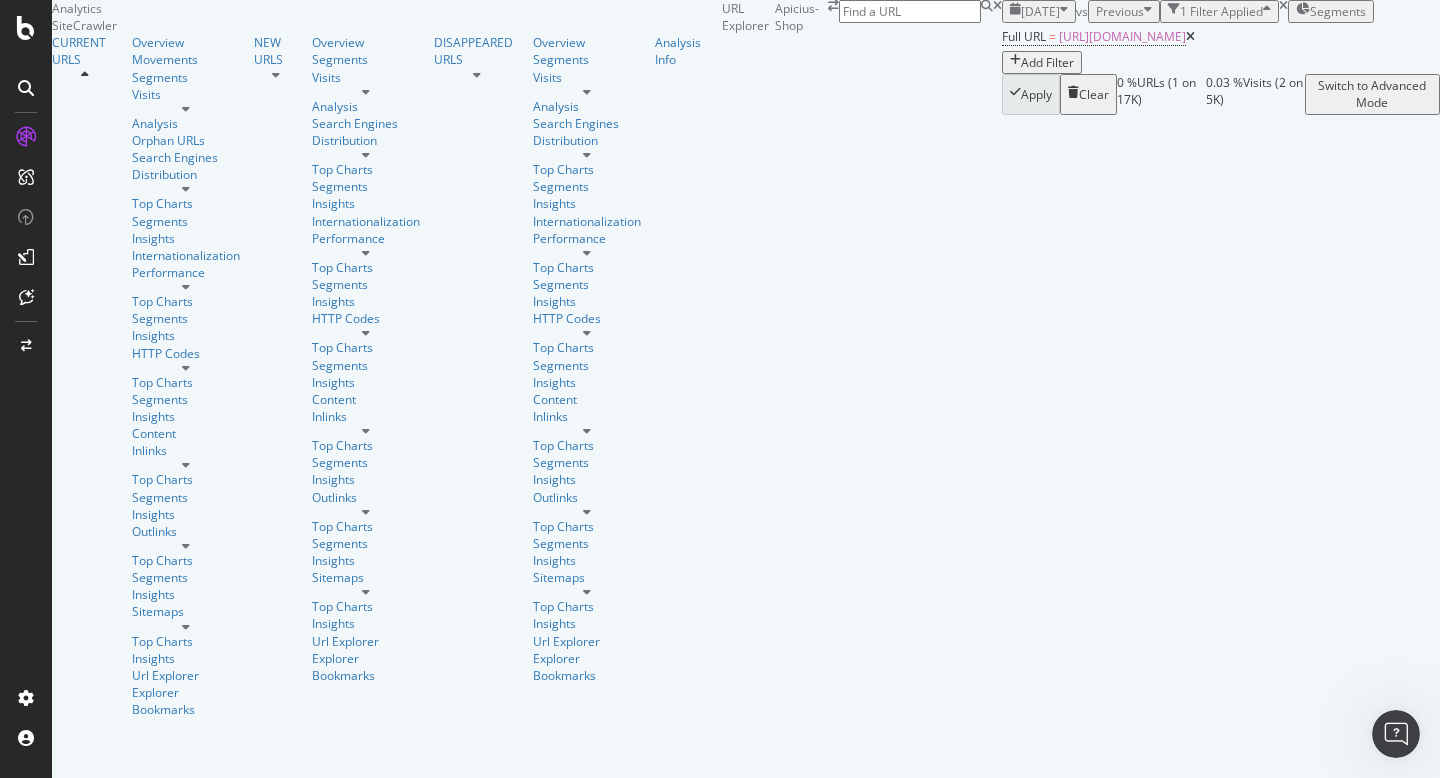 click on "[empty]: 2" at bounding box center (2453, 640) 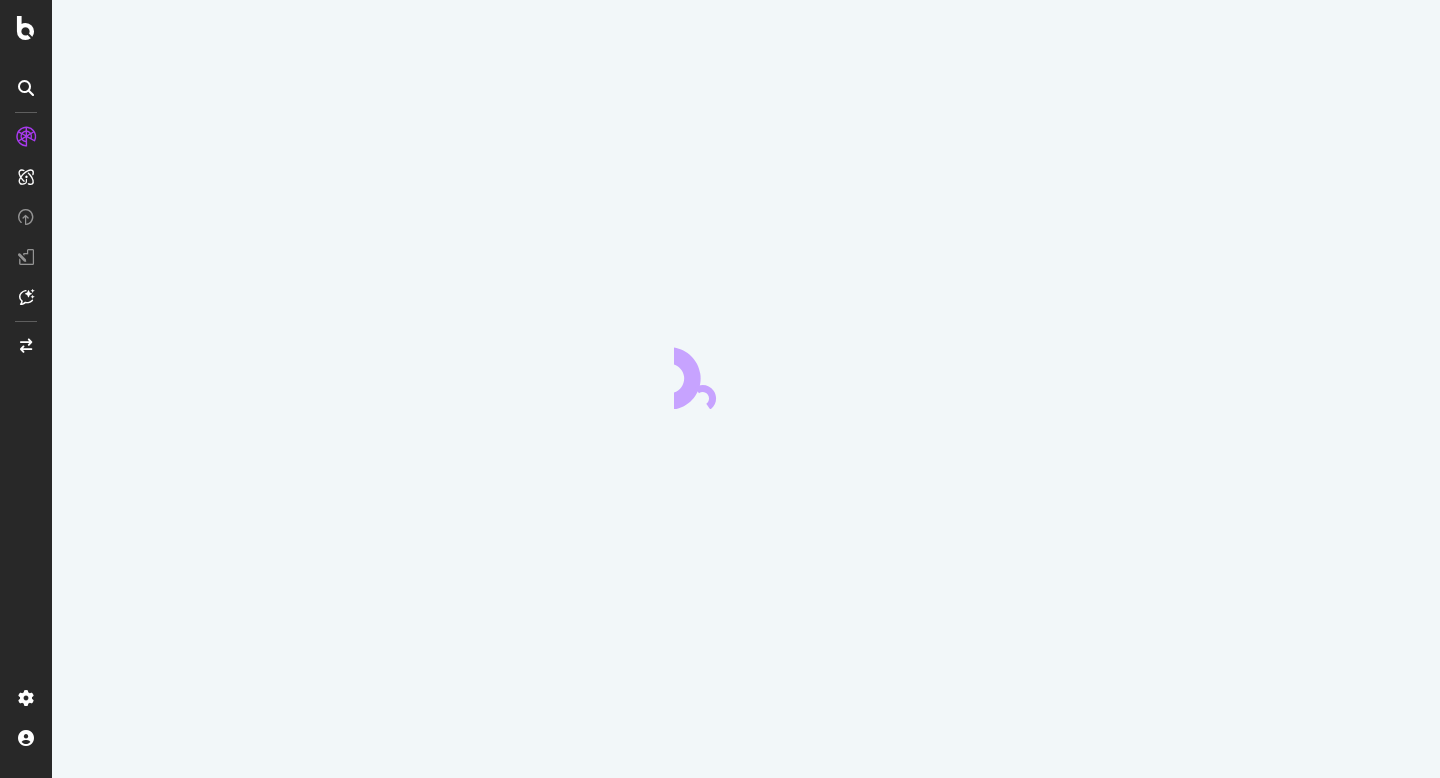scroll, scrollTop: 0, scrollLeft: 0, axis: both 